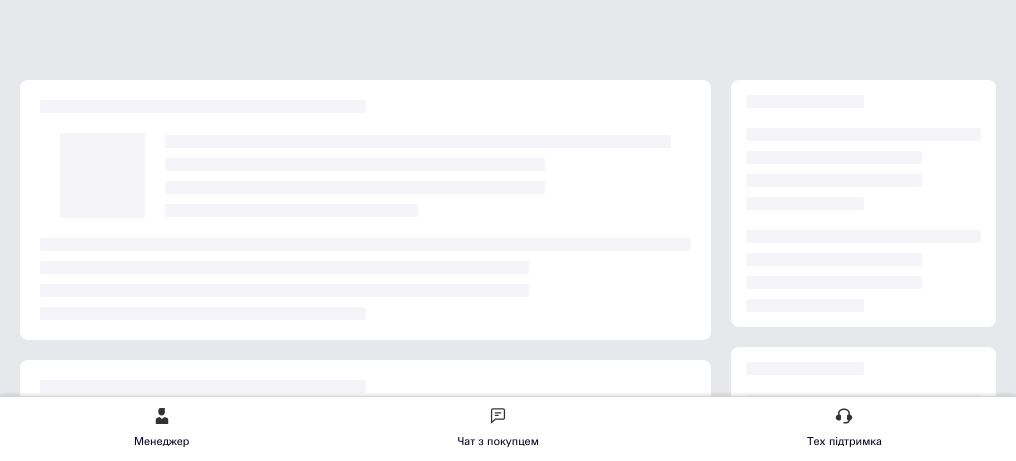 scroll, scrollTop: 0, scrollLeft: 0, axis: both 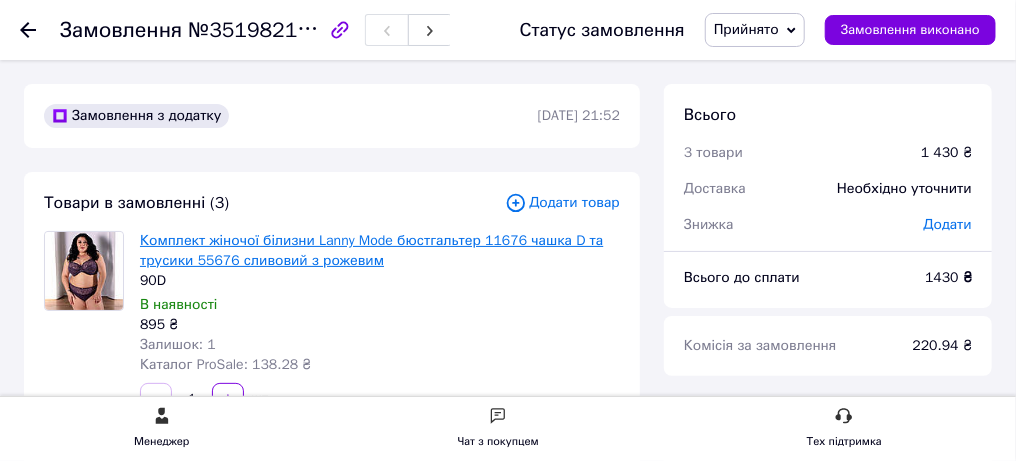 click on "Комплект жіночої білизни Lanny Mode бюстгальтер 11676 чашка D та трусики 55676 сливовий з рожевим" at bounding box center [371, 250] 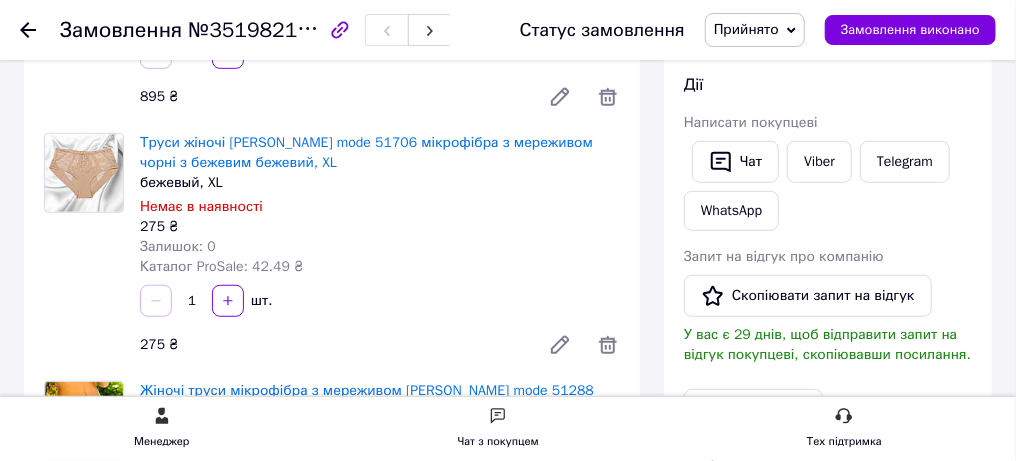 scroll, scrollTop: 499, scrollLeft: 0, axis: vertical 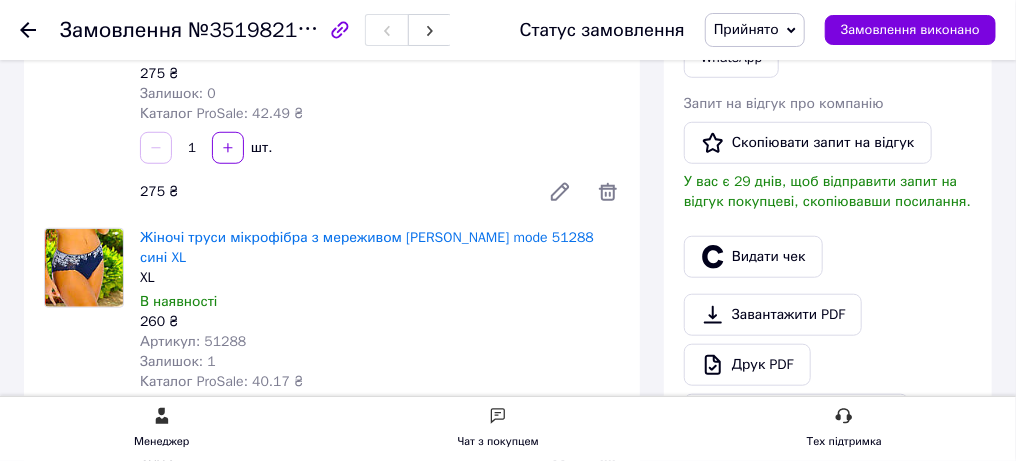 click at bounding box center [84, 20] 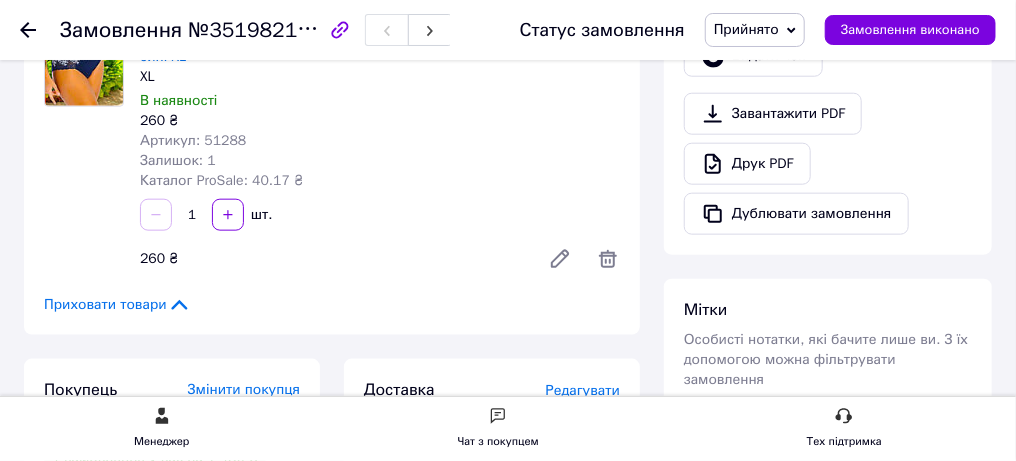 scroll, scrollTop: 800, scrollLeft: 0, axis: vertical 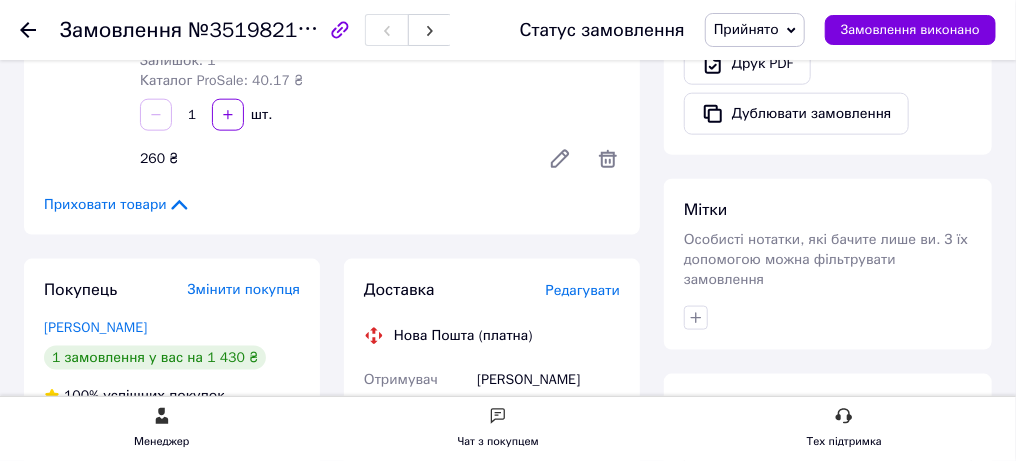 click 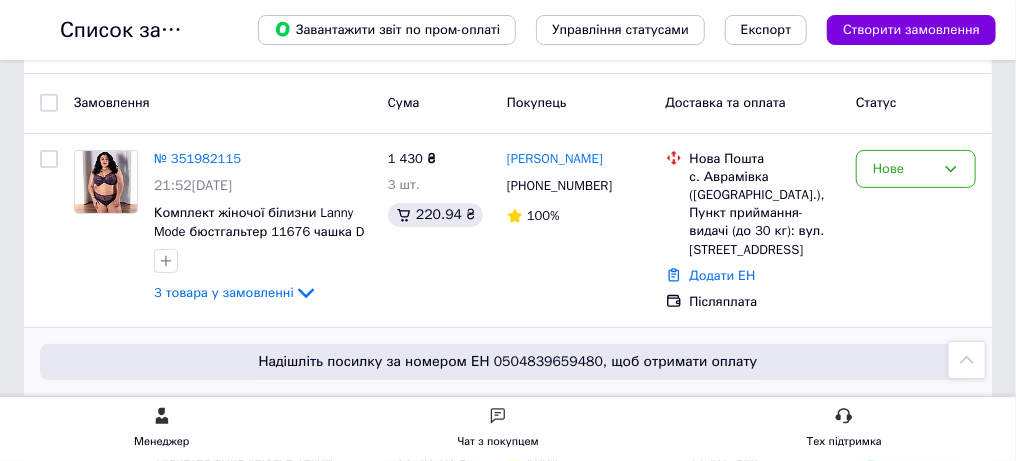 scroll, scrollTop: 0, scrollLeft: 0, axis: both 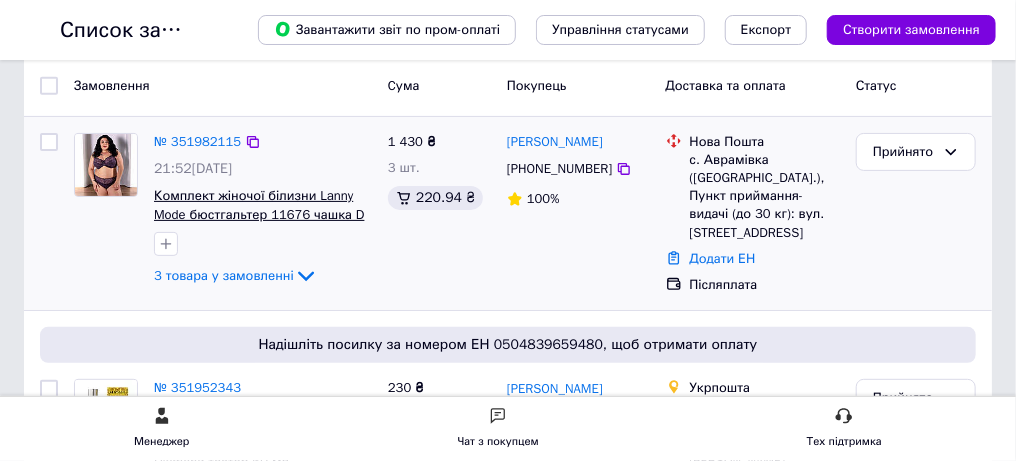 click on "Комплект жіночої білизни Lanny Mode бюстгальтер 11676 чашка D та трусики 55676 сливовий з рожевим" at bounding box center [259, 223] 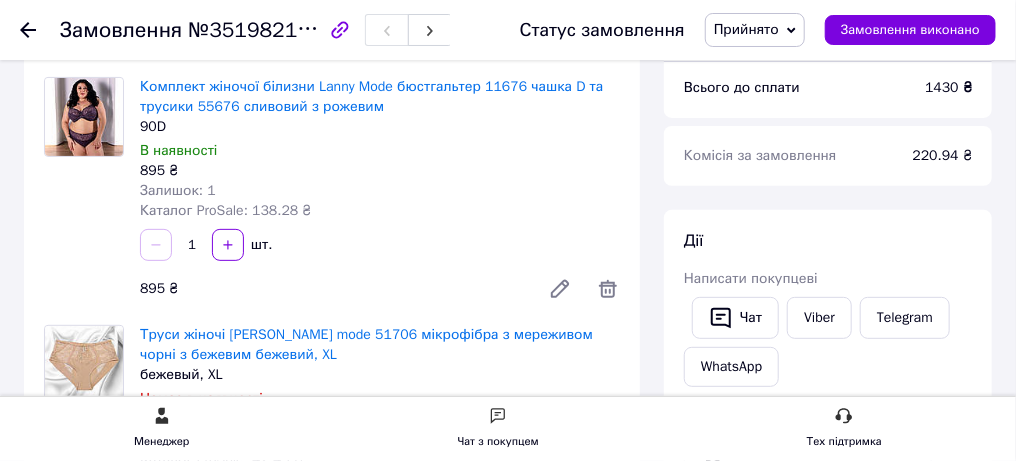 scroll, scrollTop: 200, scrollLeft: 0, axis: vertical 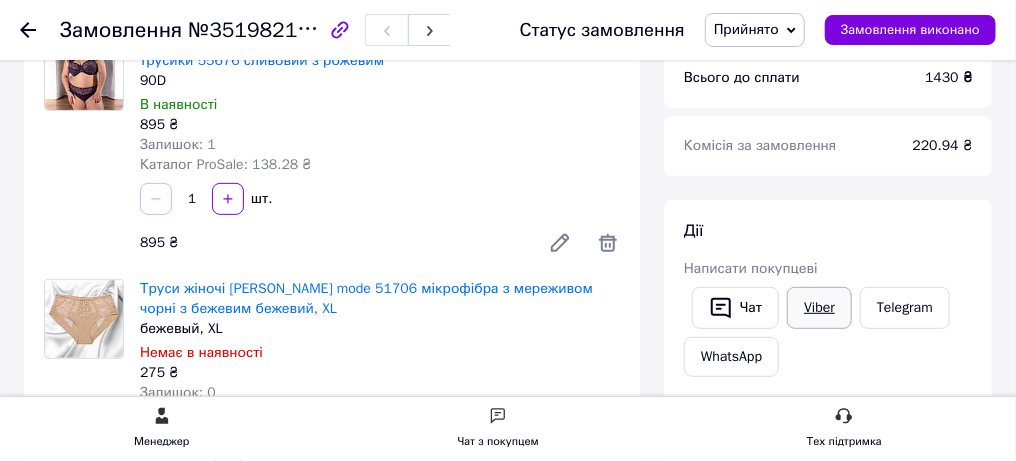 click on "Viber" at bounding box center [819, 308] 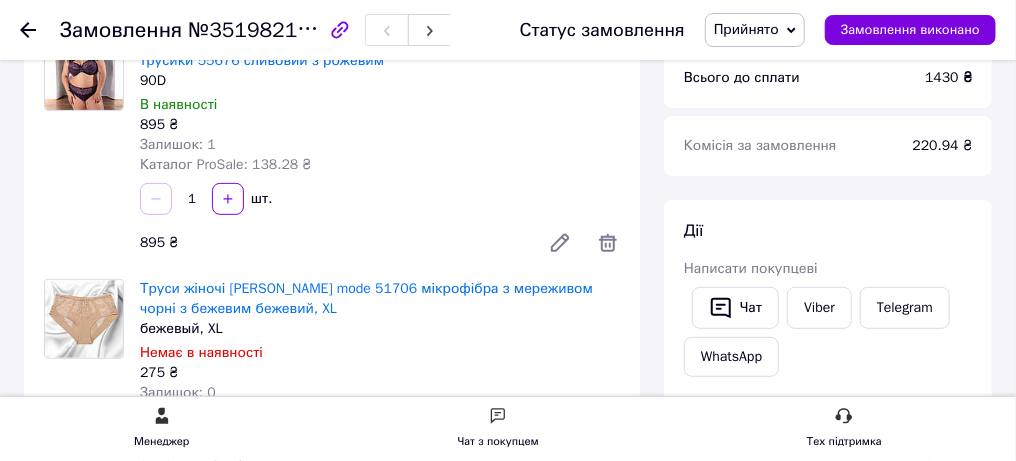 click 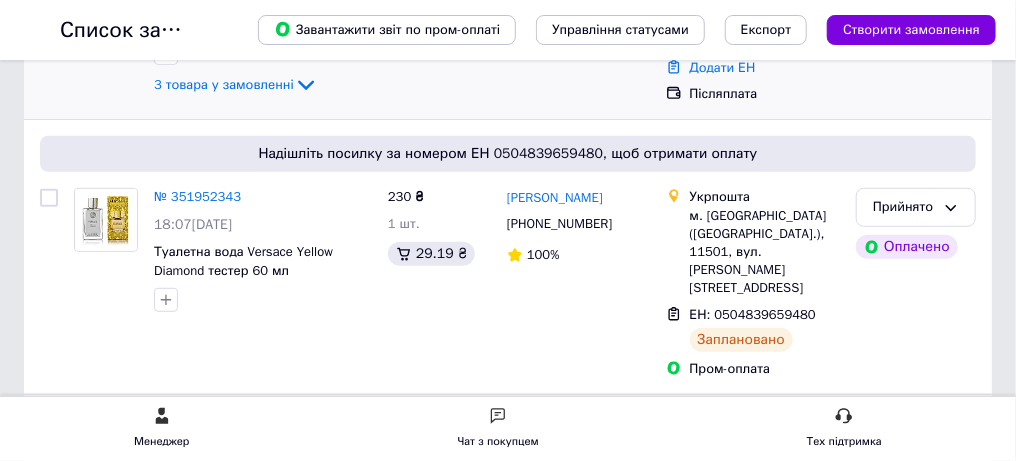 scroll, scrollTop: 300, scrollLeft: 0, axis: vertical 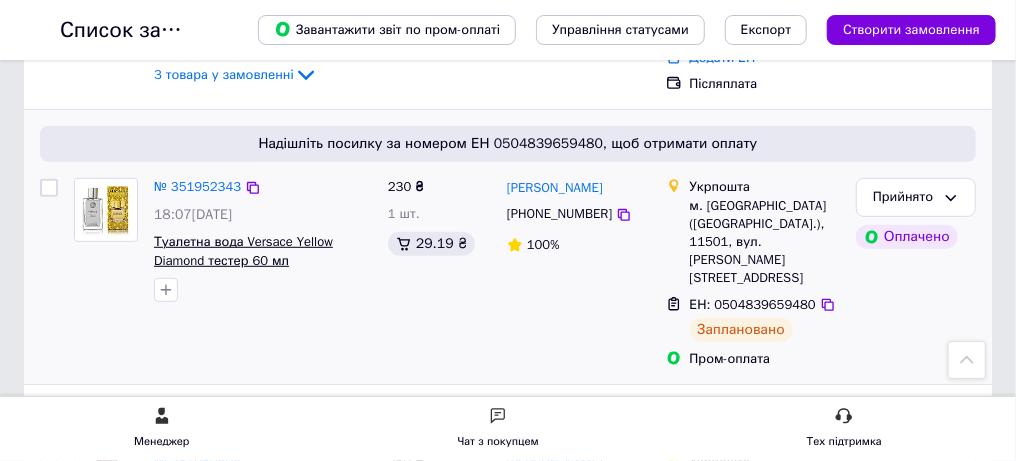 click on "Туалетна вода Versace Yellow Diamond тестер 60 мл" at bounding box center [243, 251] 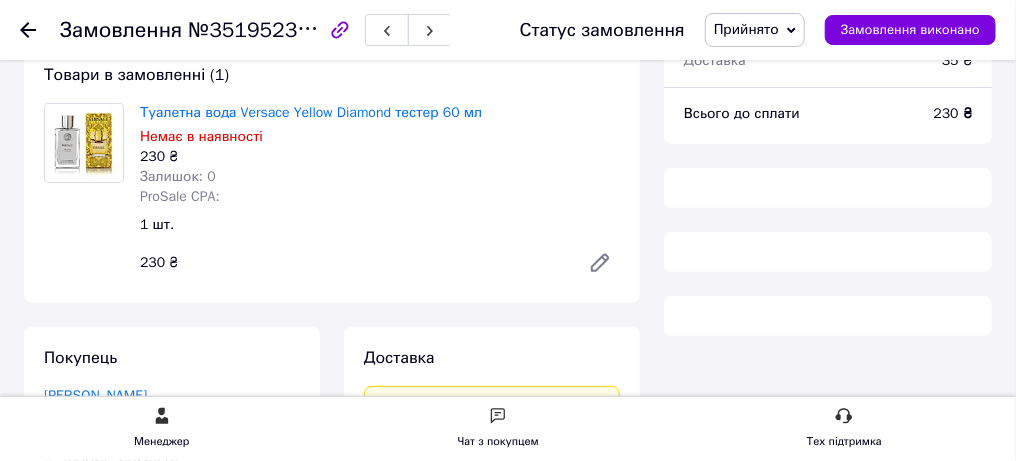 scroll, scrollTop: 200, scrollLeft: 0, axis: vertical 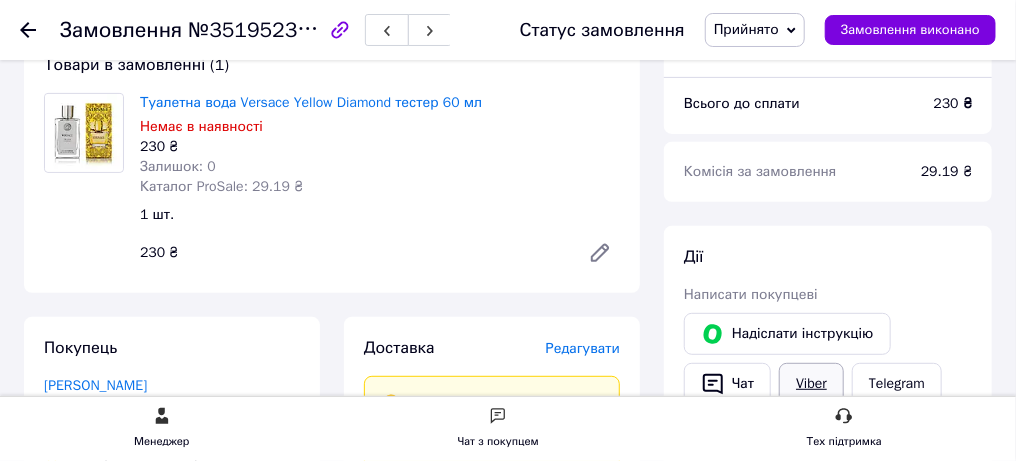 click on "Viber" at bounding box center [811, 384] 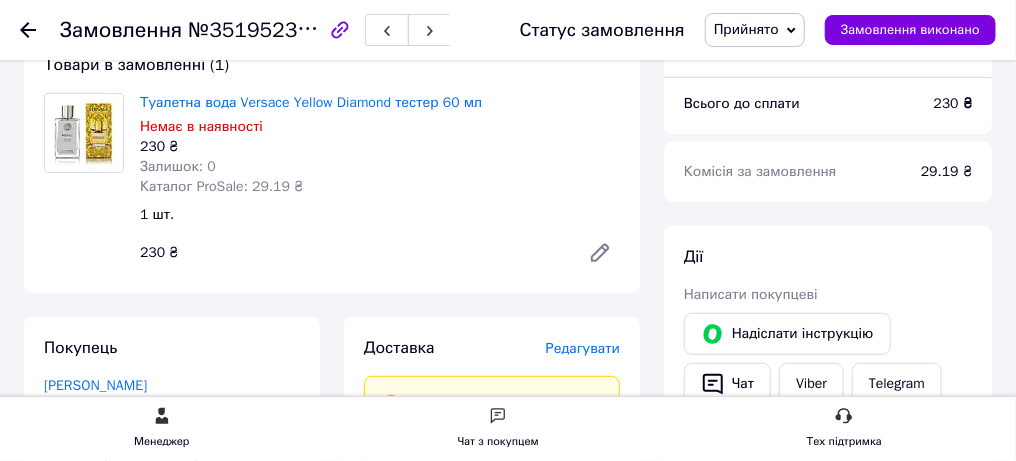 click 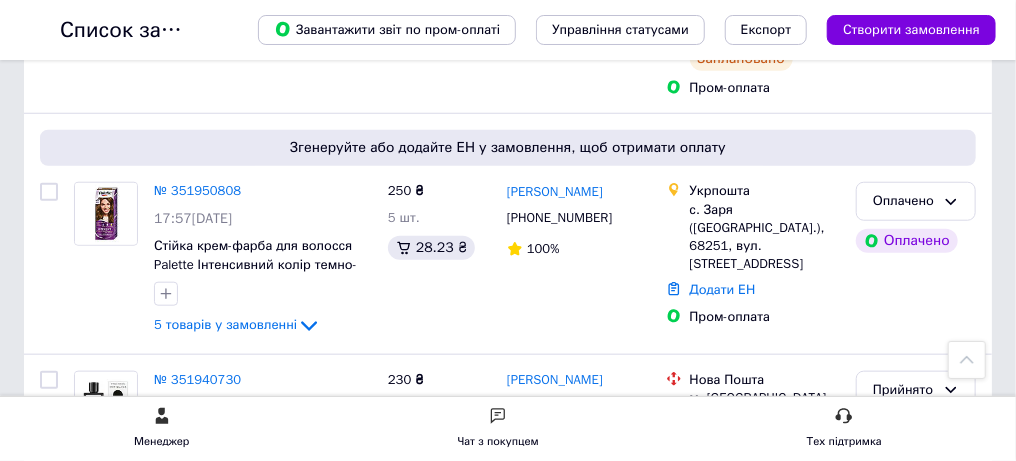 scroll, scrollTop: 600, scrollLeft: 0, axis: vertical 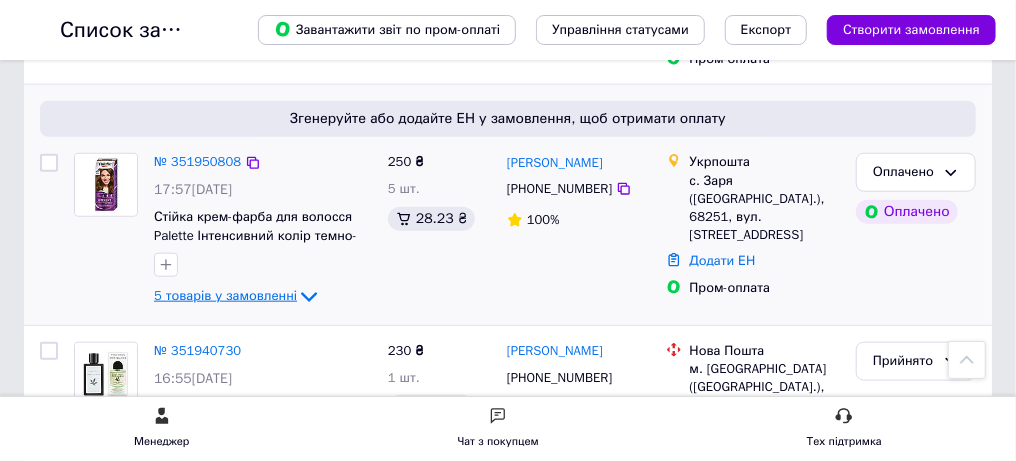 click on "5 товарів у замовленні" at bounding box center [225, 296] 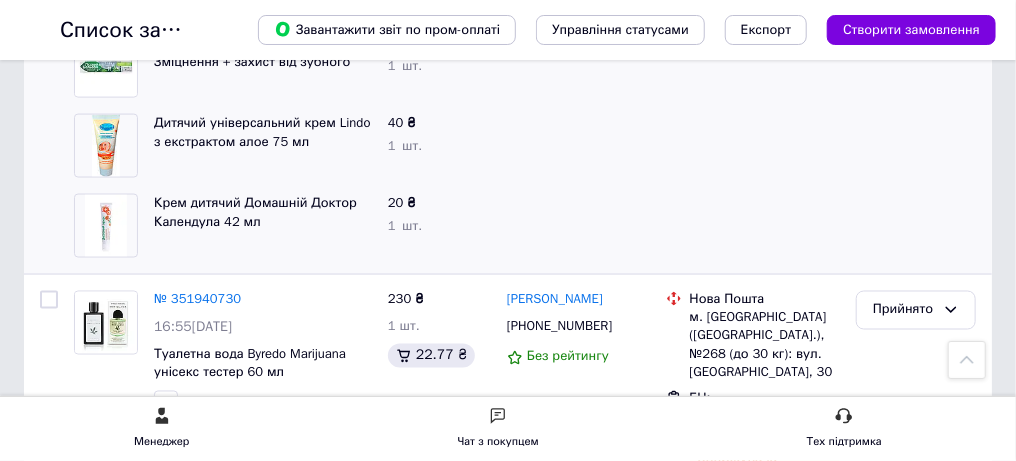 scroll, scrollTop: 1100, scrollLeft: 0, axis: vertical 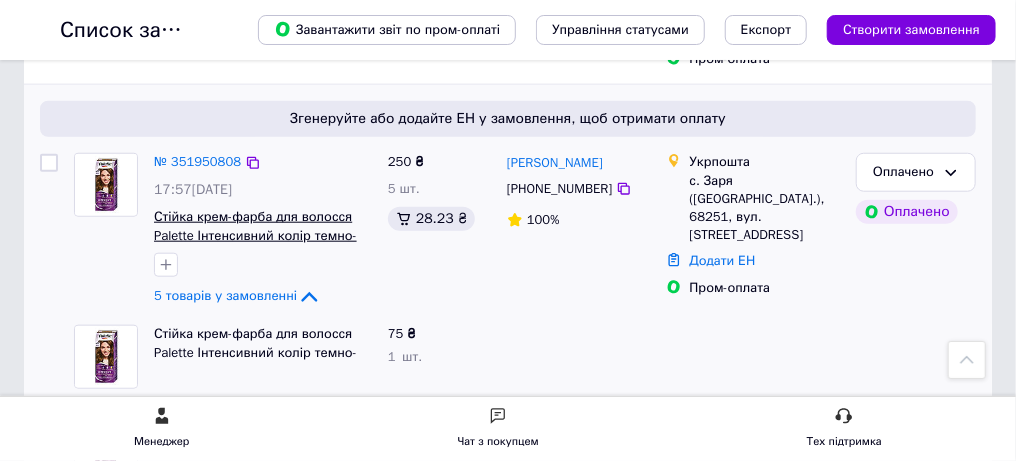 click on "Стійка крем-фарба для волосся Palette Інтенсивний колір темно- шоколадний 3-65 110 мл золотистий грільяж 6-65" at bounding box center [255, 244] 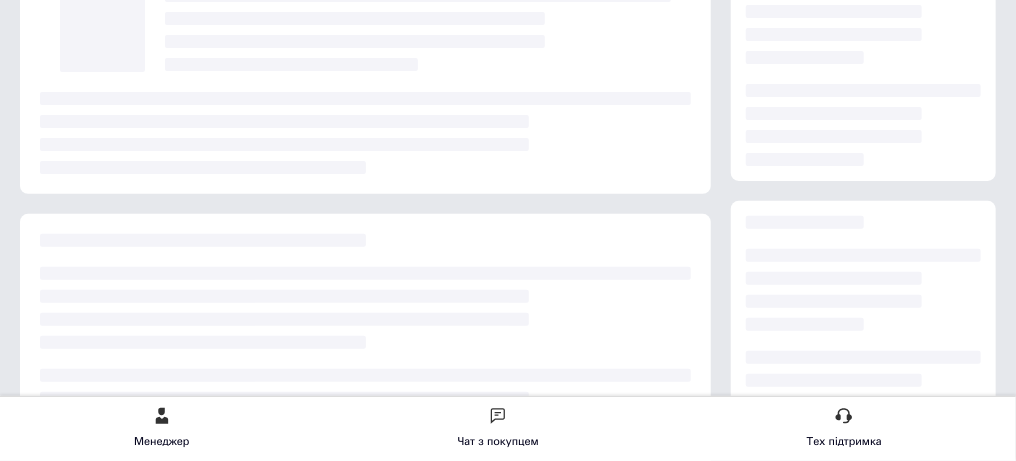 scroll, scrollTop: 200, scrollLeft: 0, axis: vertical 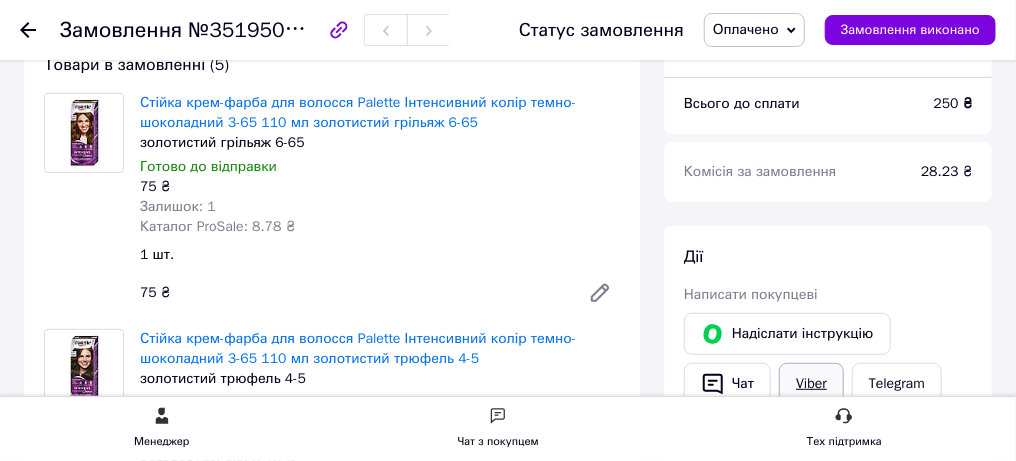 click on "Viber" at bounding box center [811, 384] 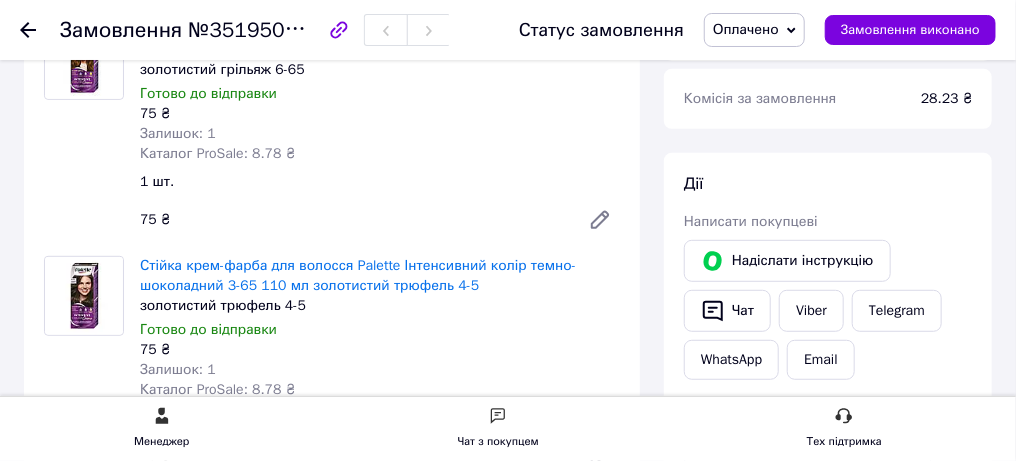 scroll, scrollTop: 300, scrollLeft: 0, axis: vertical 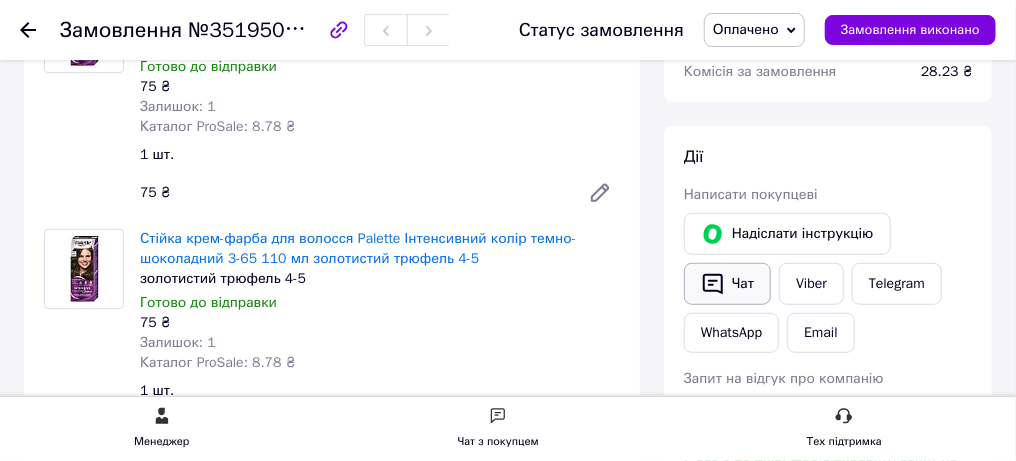 click on "Чат" at bounding box center [727, 284] 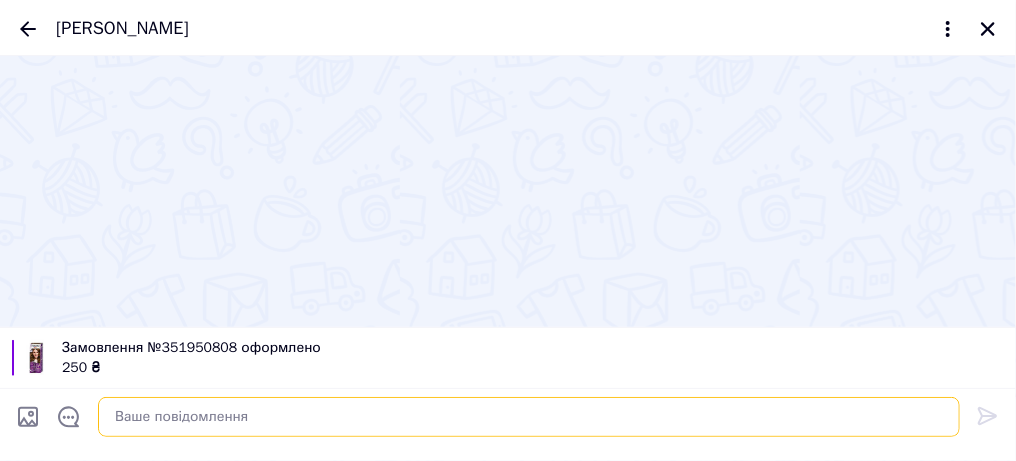 paste on "Вас вітає МАГАЗИН «Freyamarket»! Дякуємо, що зробили замовлення на нашому сайті!
Товар є в наявності, відправка сьогодні!" 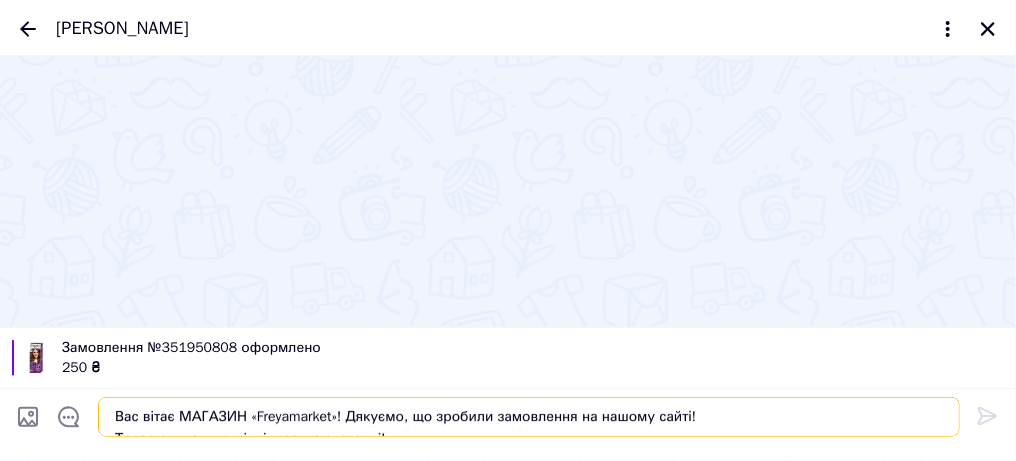 scroll, scrollTop: 45, scrollLeft: 0, axis: vertical 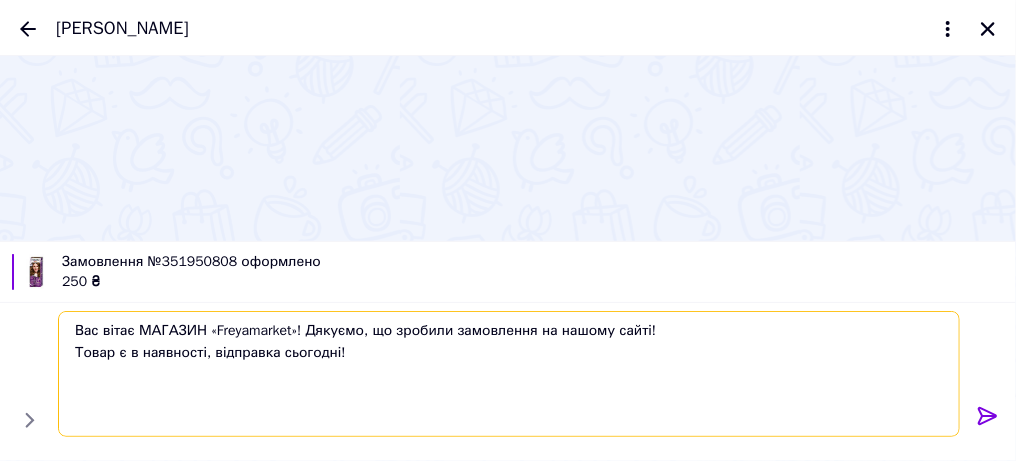 type on "Вас вітає МАГАЗИН «Freyamarket»! Дякуємо, що зробили замовлення на нашому сайті!
Товар є в наявності, відправка сьогодні!" 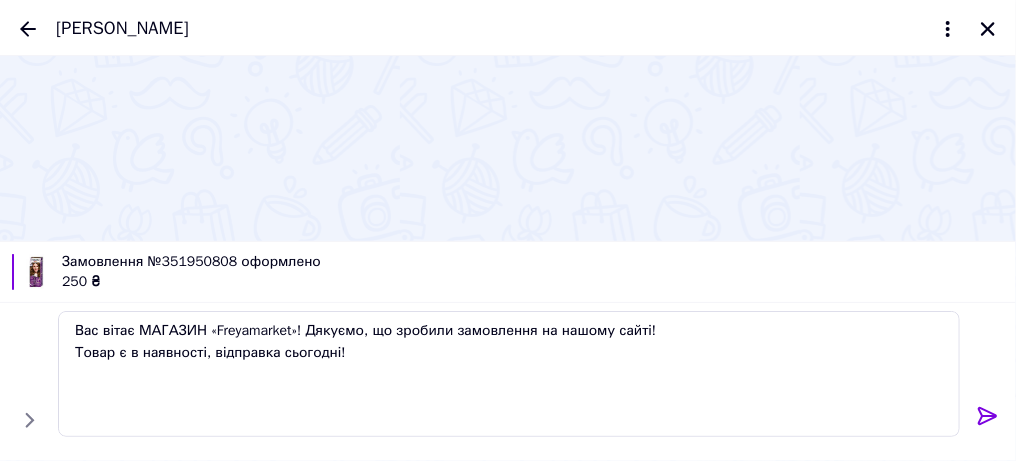 click 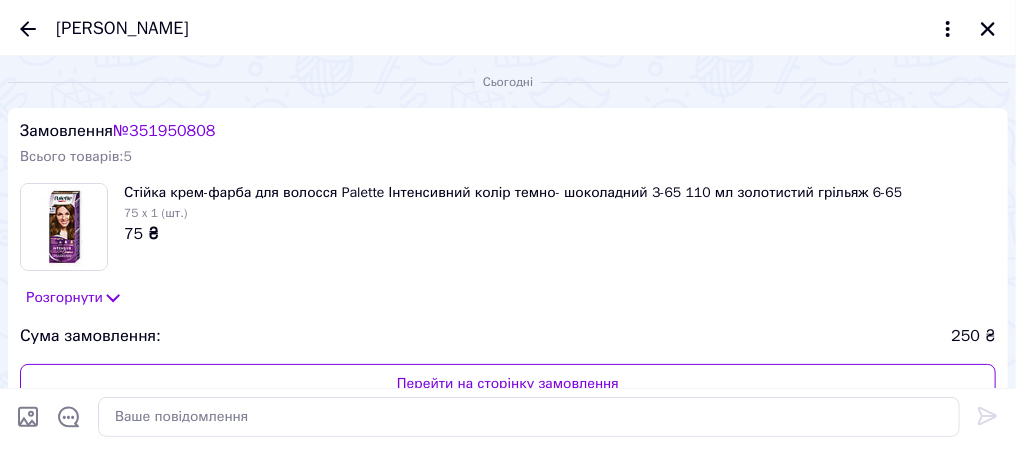 scroll, scrollTop: 0, scrollLeft: 0, axis: both 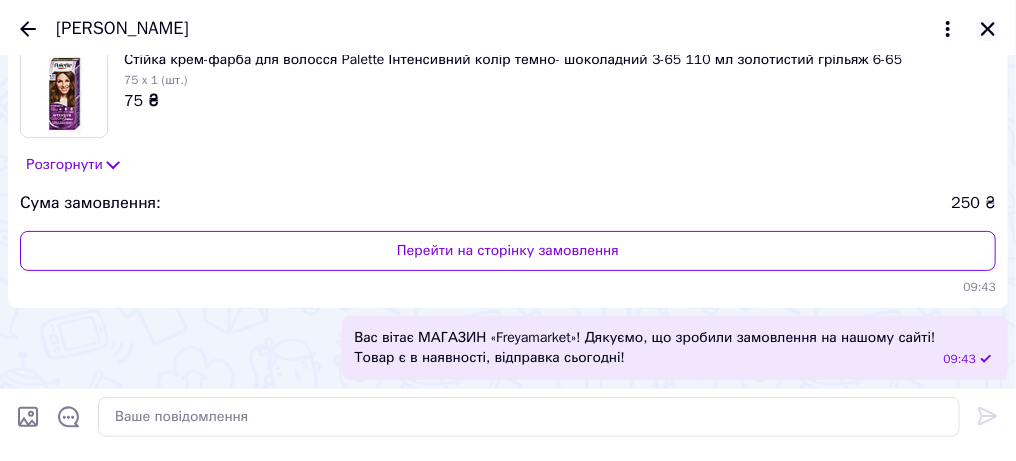 click 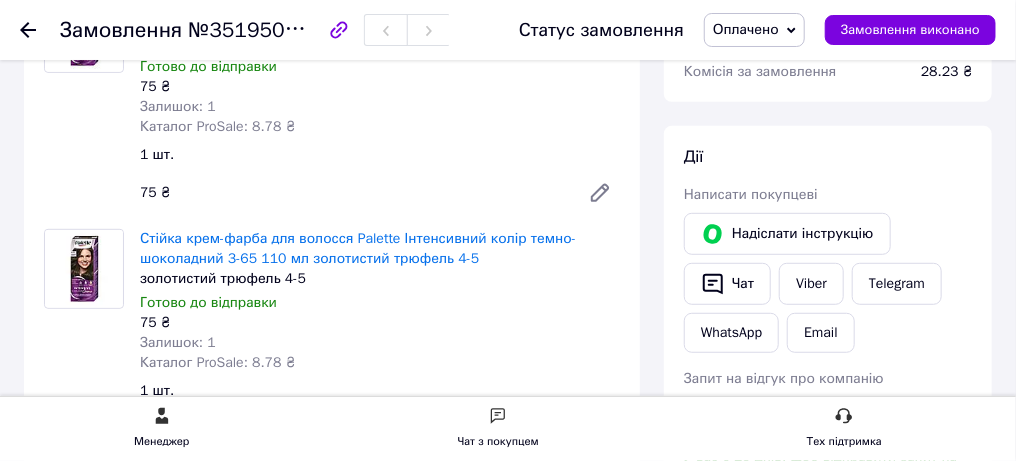 click 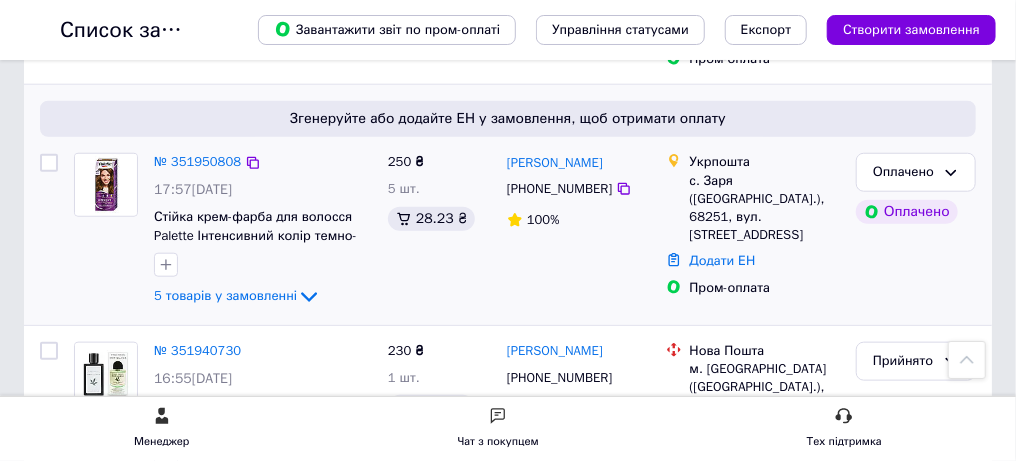 scroll, scrollTop: 652, scrollLeft: 0, axis: vertical 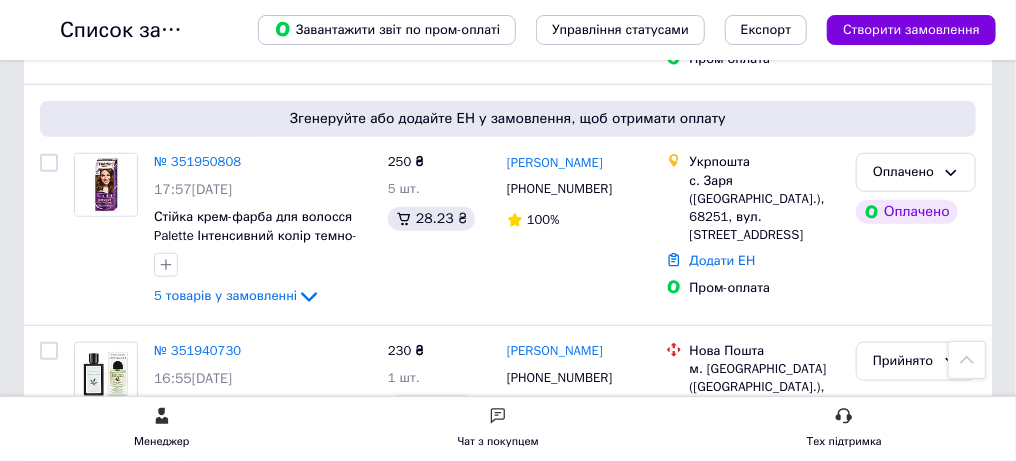 click on "Товари та послуги" at bounding box center [-125, 285] 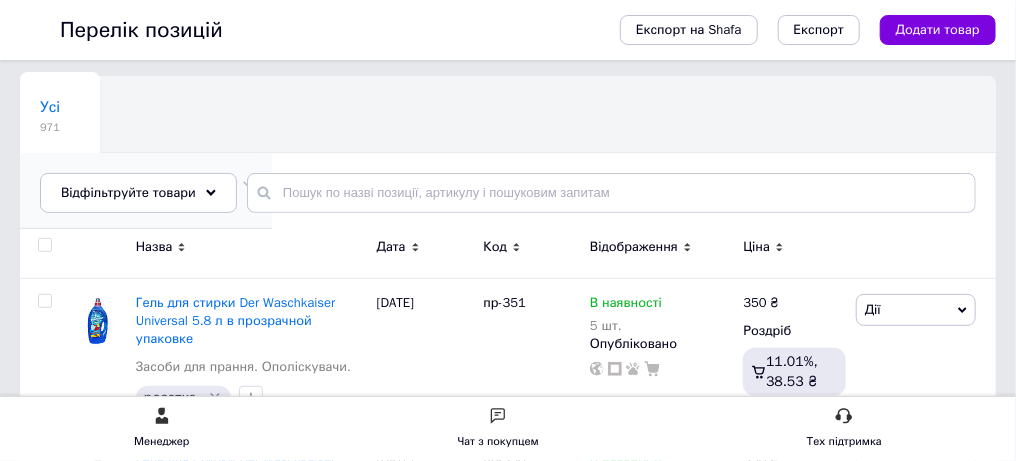 scroll, scrollTop: 200, scrollLeft: 0, axis: vertical 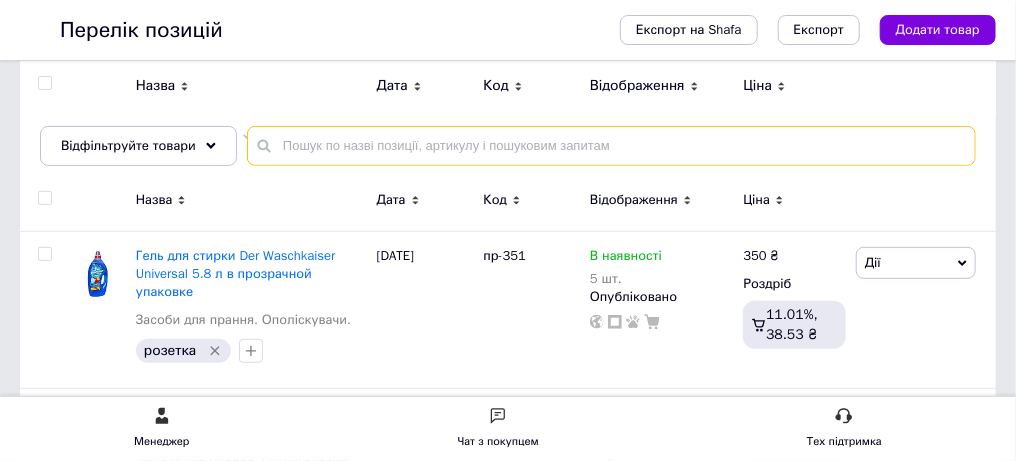 click at bounding box center (611, 146) 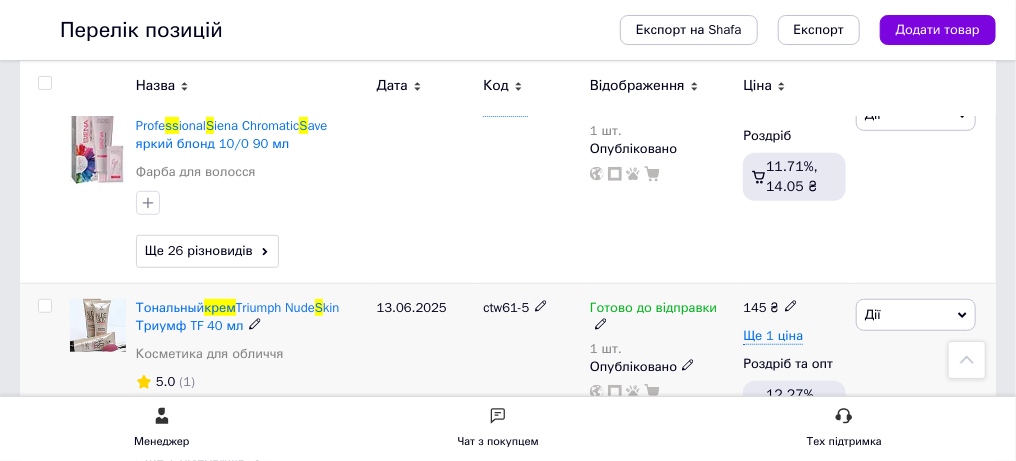 scroll, scrollTop: 200, scrollLeft: 0, axis: vertical 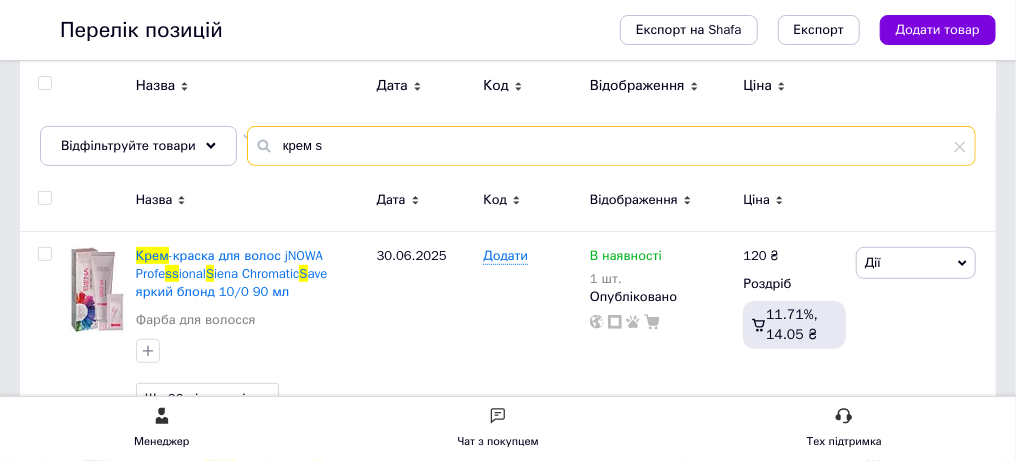 click on "крем s" at bounding box center [611, 146] 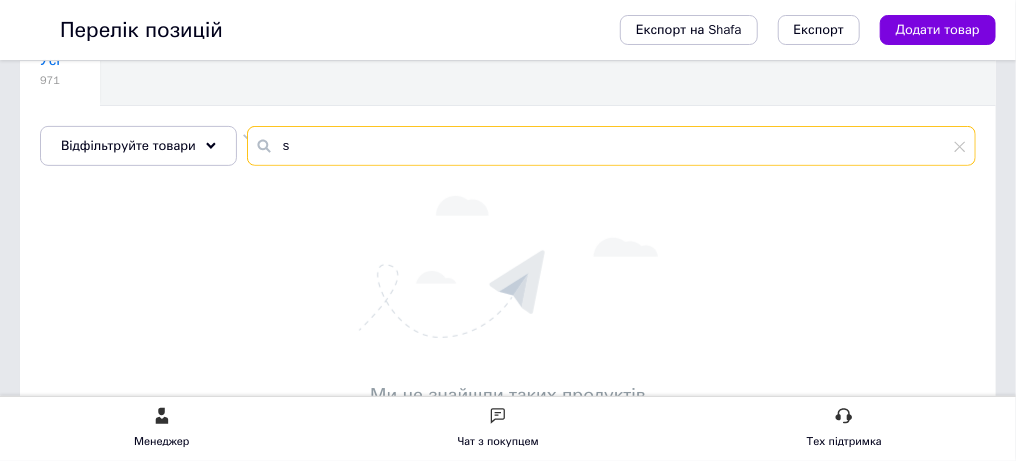 click on "s" at bounding box center (611, 146) 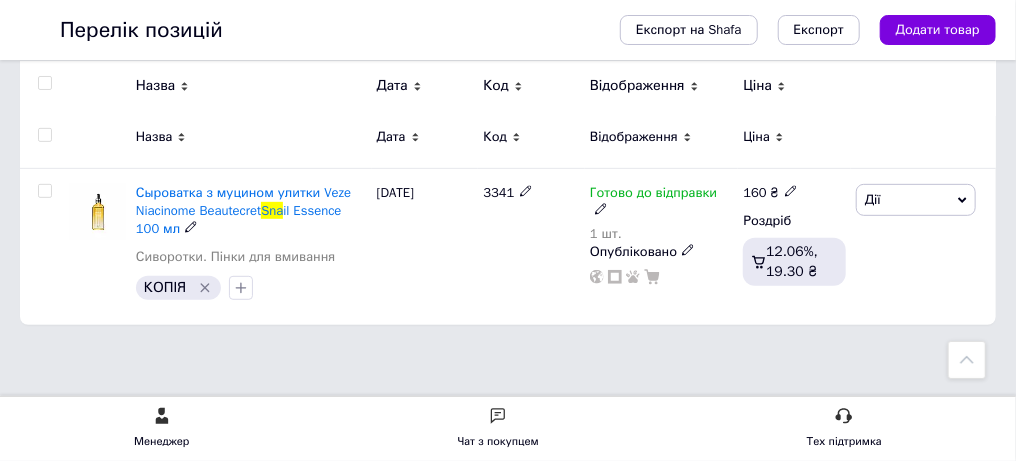 scroll, scrollTop: 163, scrollLeft: 0, axis: vertical 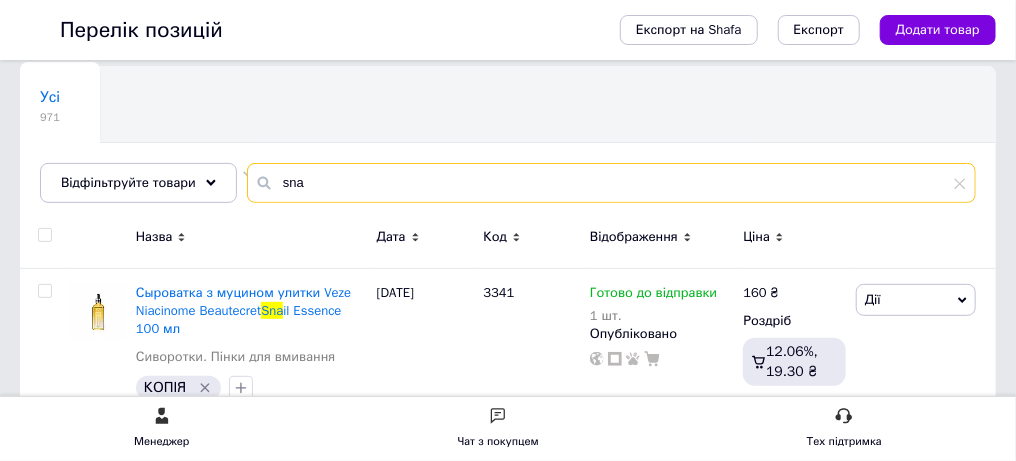 click on "sna" at bounding box center (611, 183) 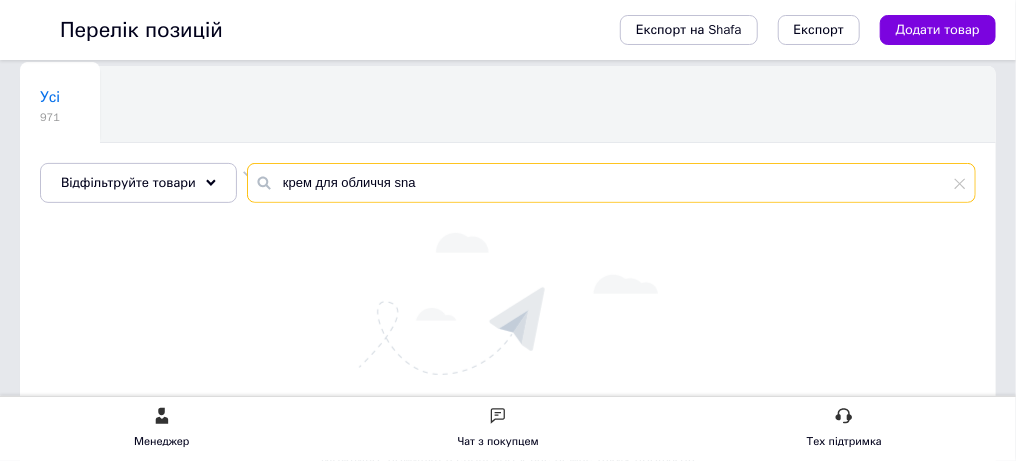 click on "крем для обличчя sna" at bounding box center (611, 183) 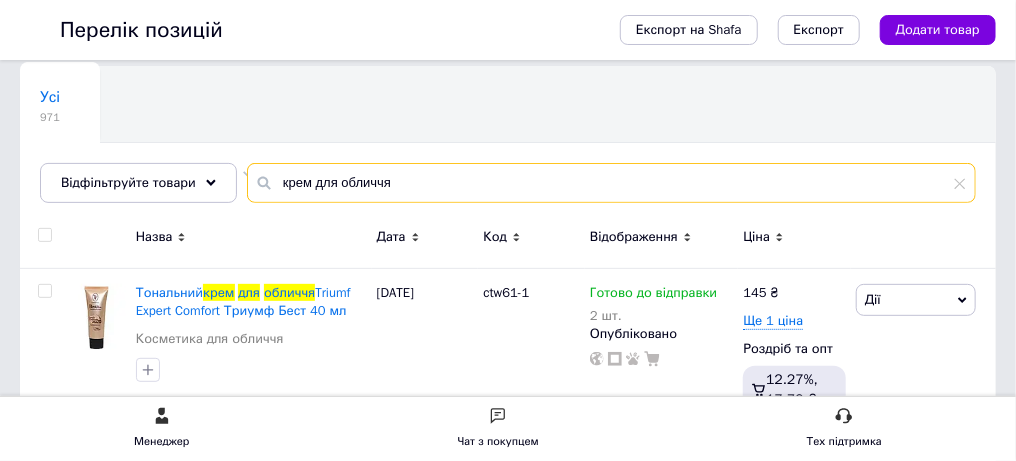 type on "крем для обличчя" 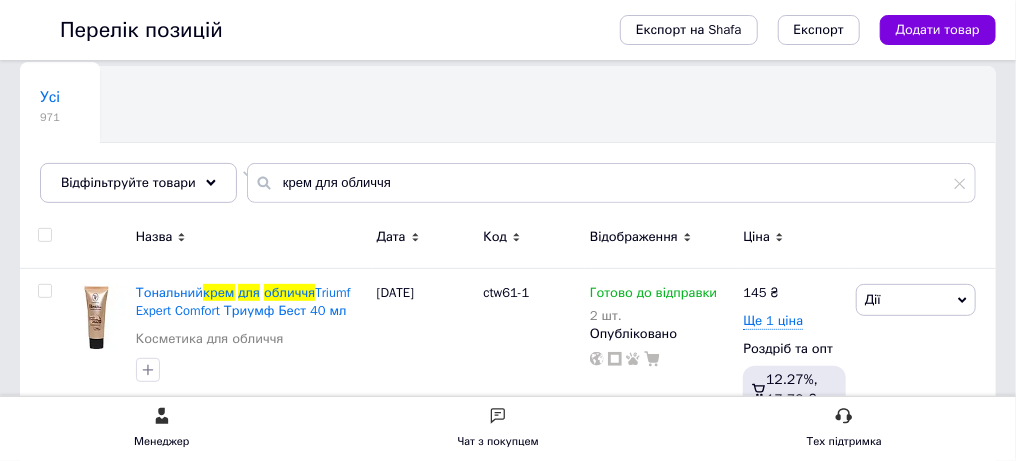 click on "Магазин "FREYAmarket"" at bounding box center (-100, 21) 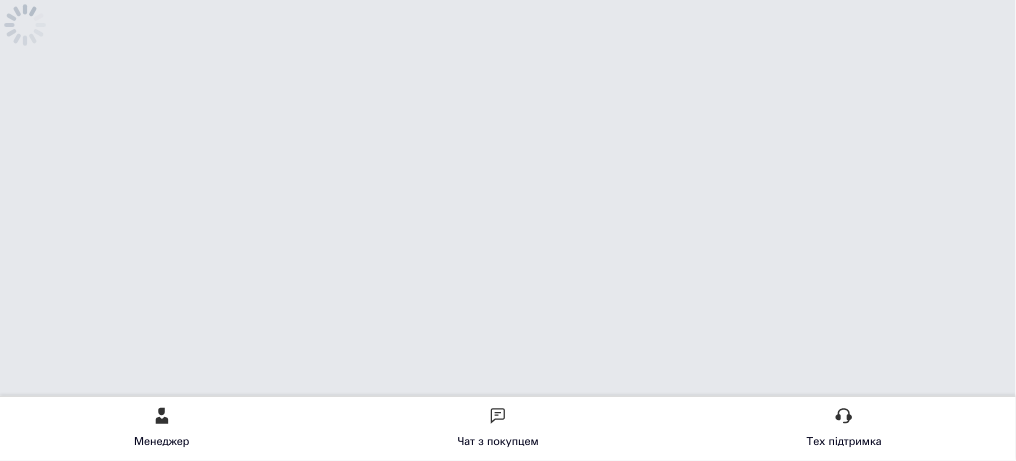 scroll, scrollTop: 0, scrollLeft: 0, axis: both 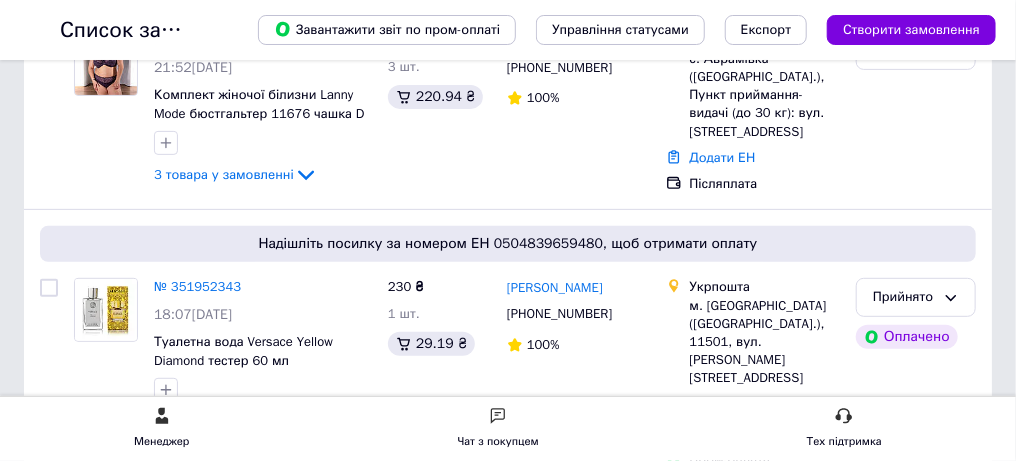 click on "Каталог ProSale" at bounding box center [-134, 274] 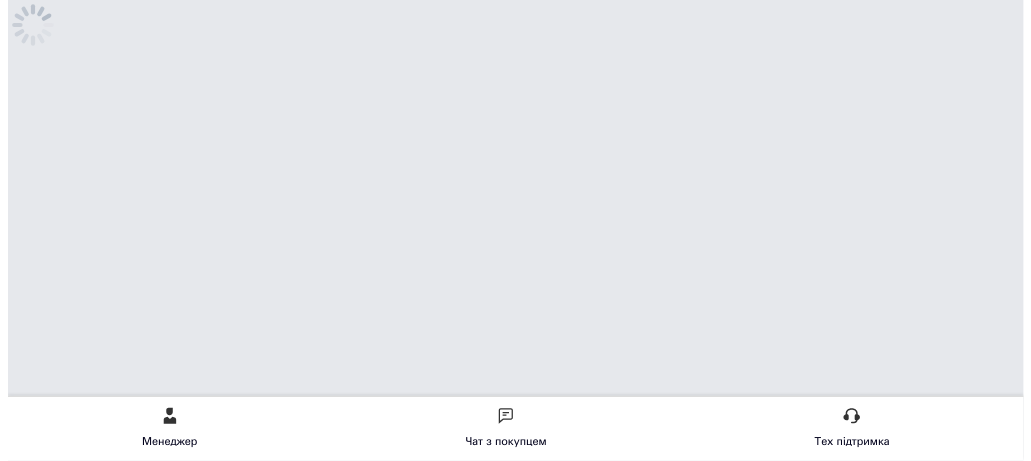 scroll, scrollTop: 0, scrollLeft: 0, axis: both 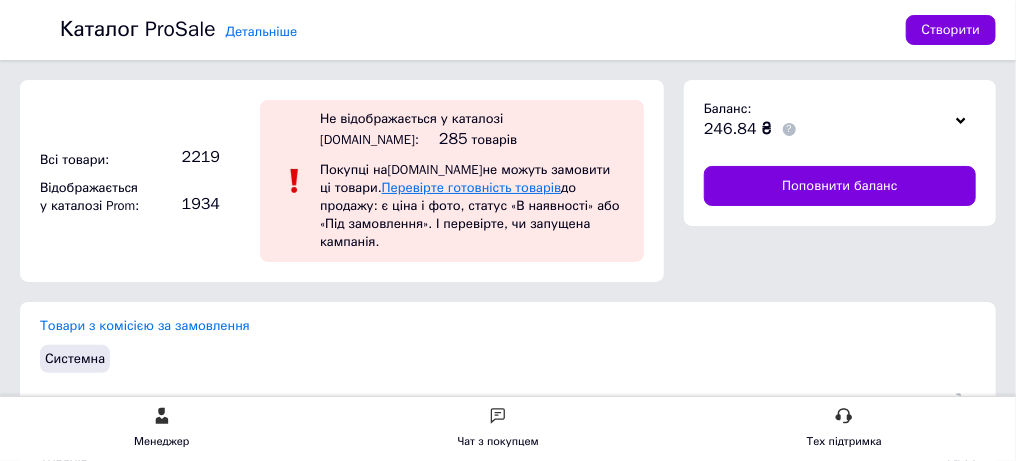 click on "Перевірте готовність товарів" at bounding box center (471, 187) 